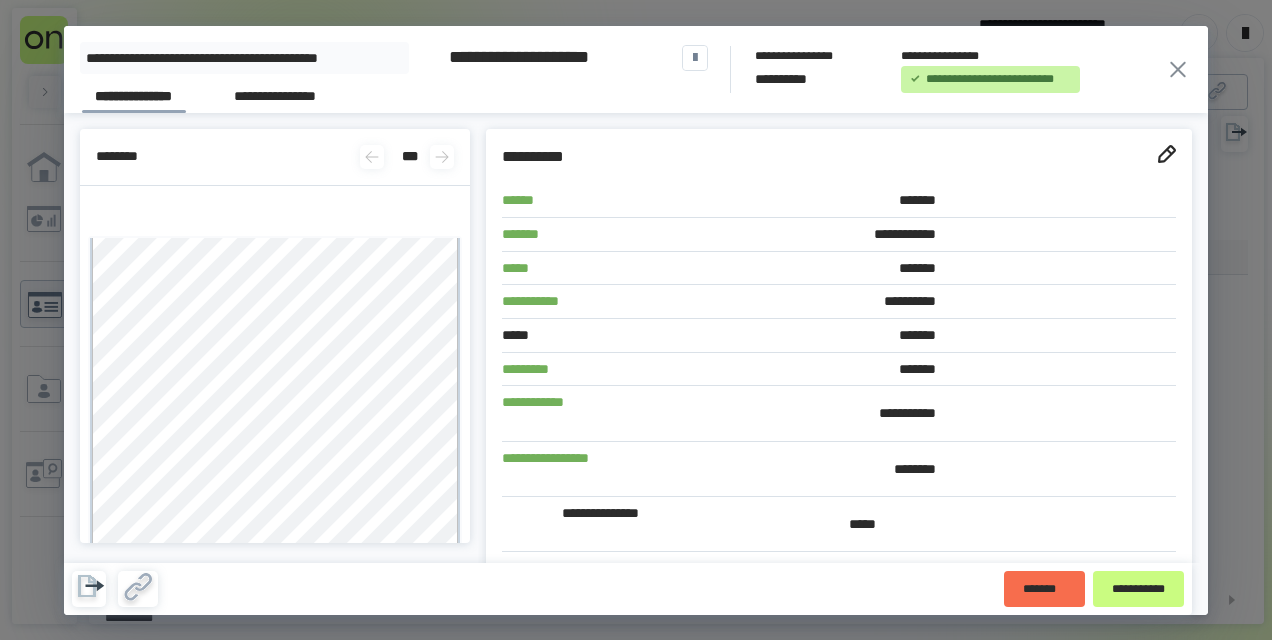 scroll, scrollTop: 0, scrollLeft: 0, axis: both 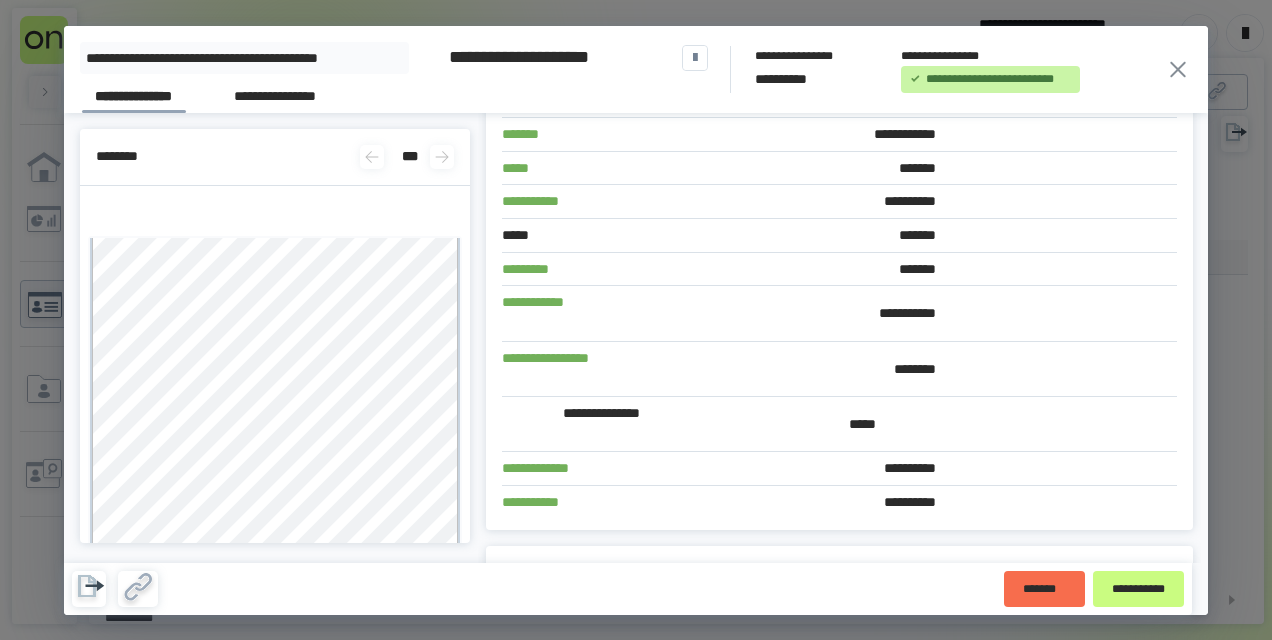 click 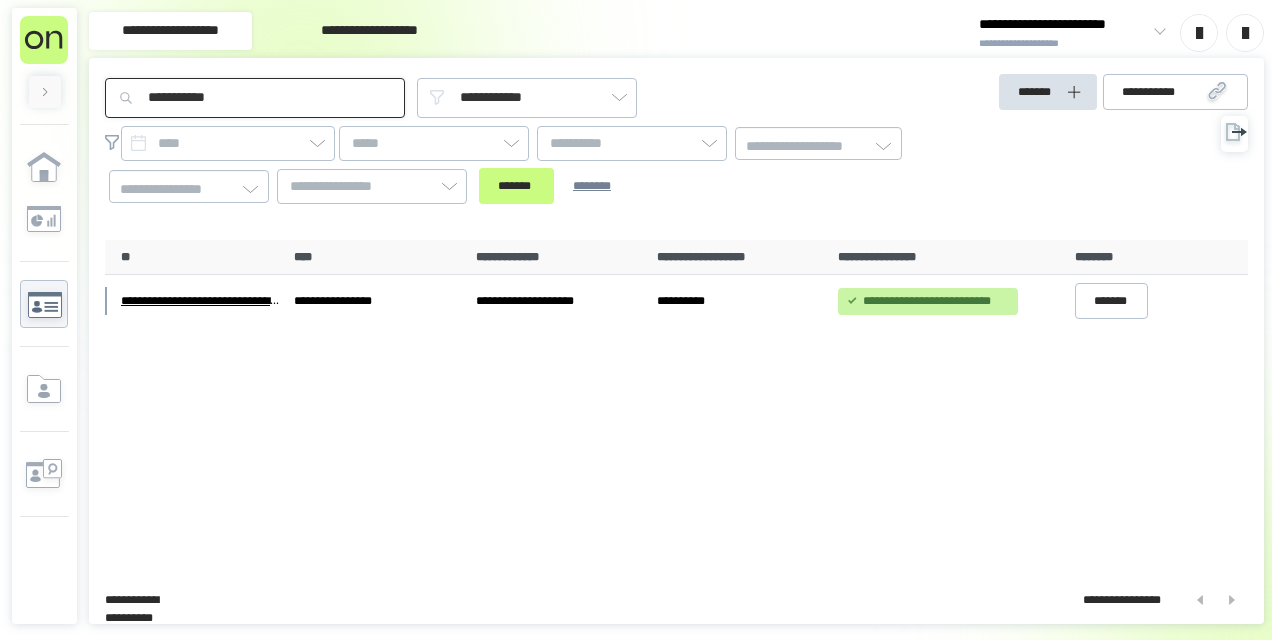 drag, startPoint x: 224, startPoint y: 90, endPoint x: 83, endPoint y: 89, distance: 141.00354 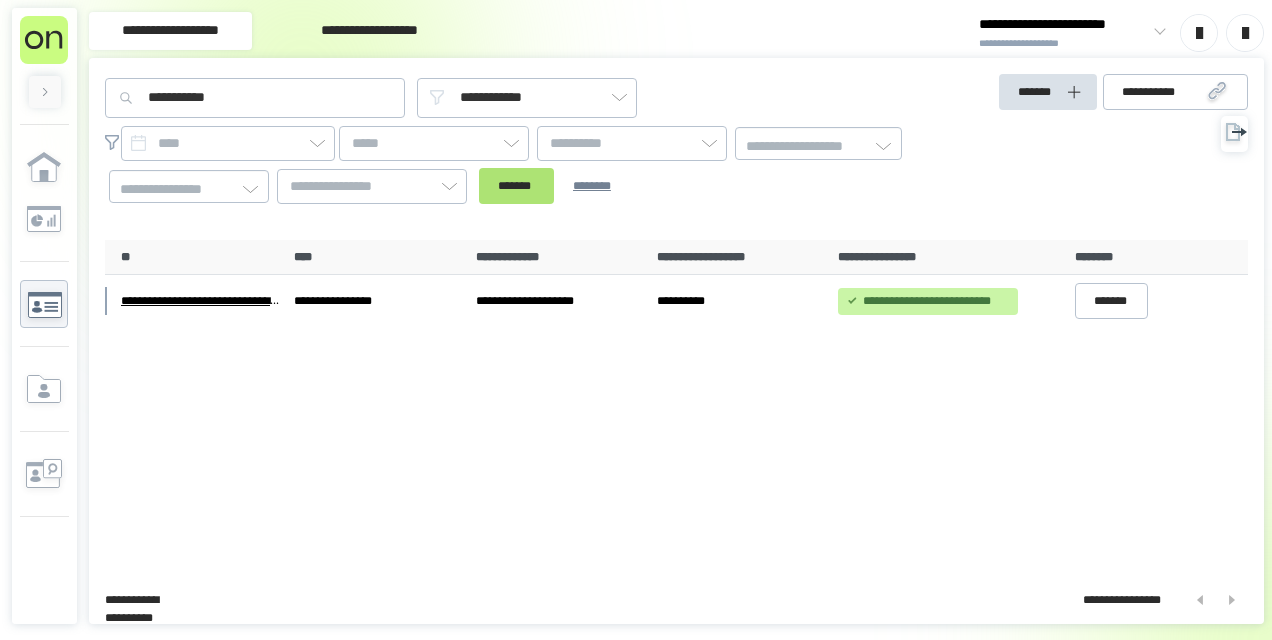 click on "*******" at bounding box center (516, 186) 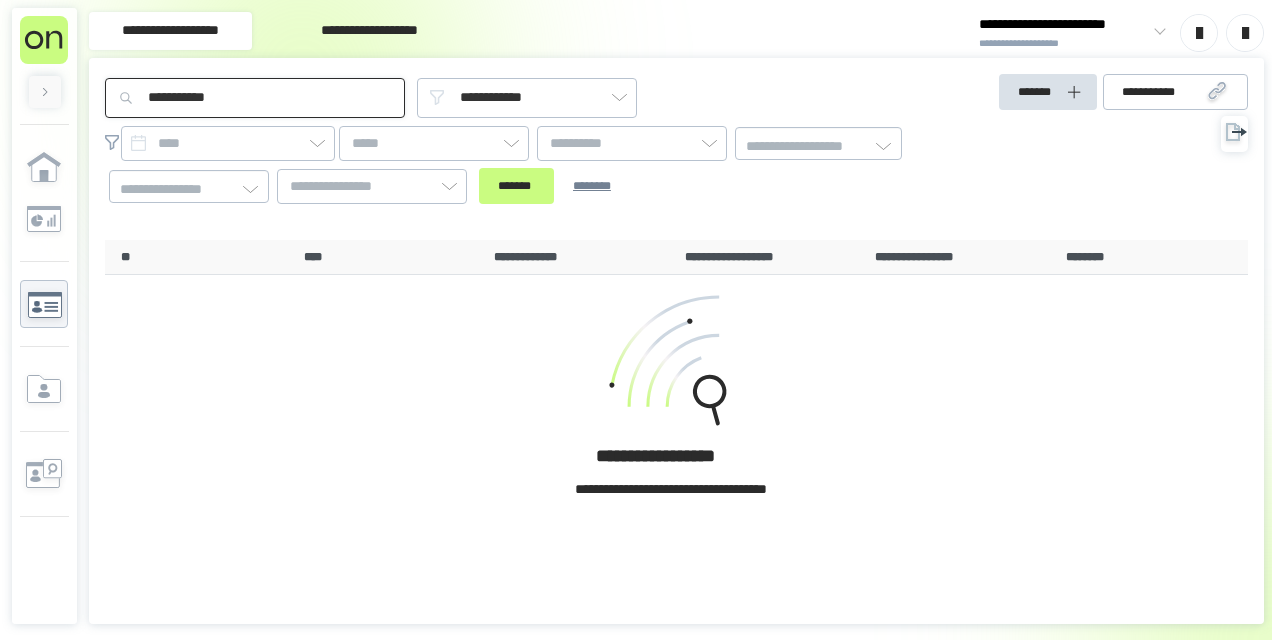 drag, startPoint x: 174, startPoint y: 94, endPoint x: 98, endPoint y: 93, distance: 76.00658 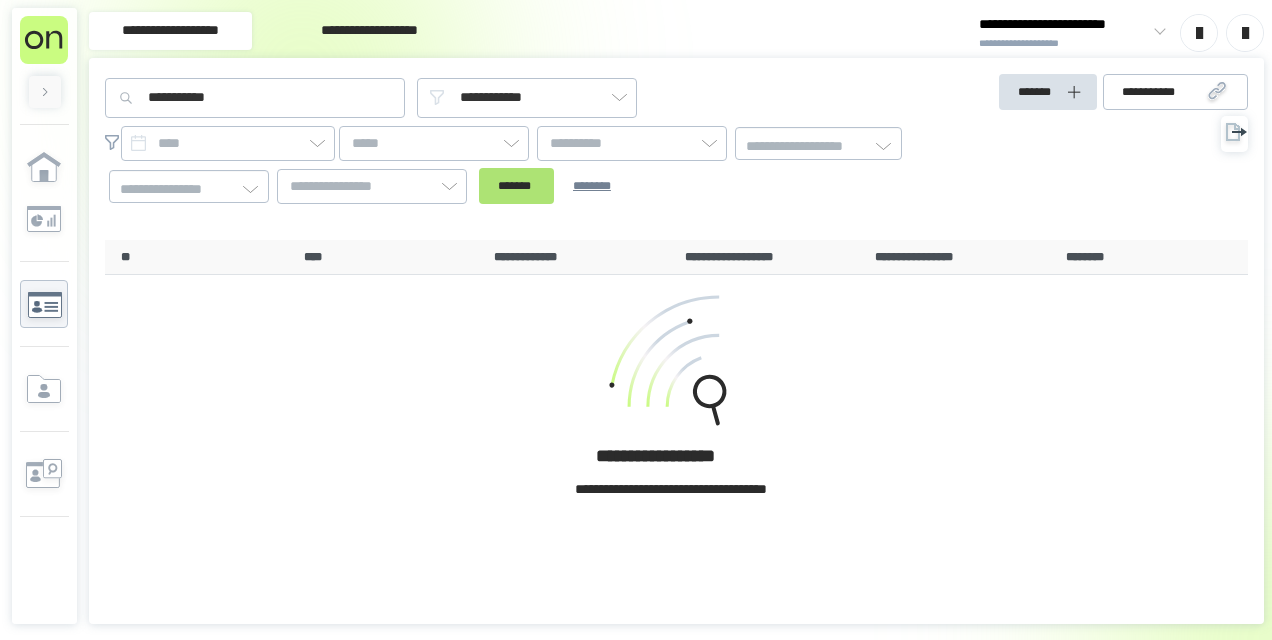 click on "*******" at bounding box center [516, 186] 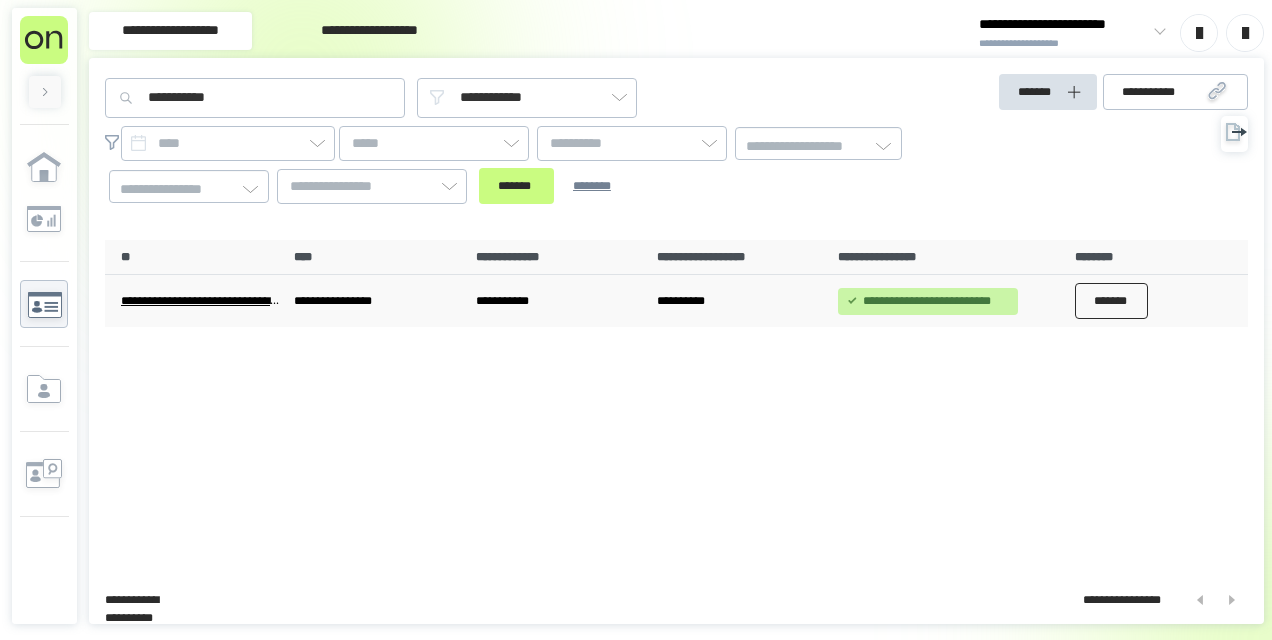 click on "*******" at bounding box center (1112, 301) 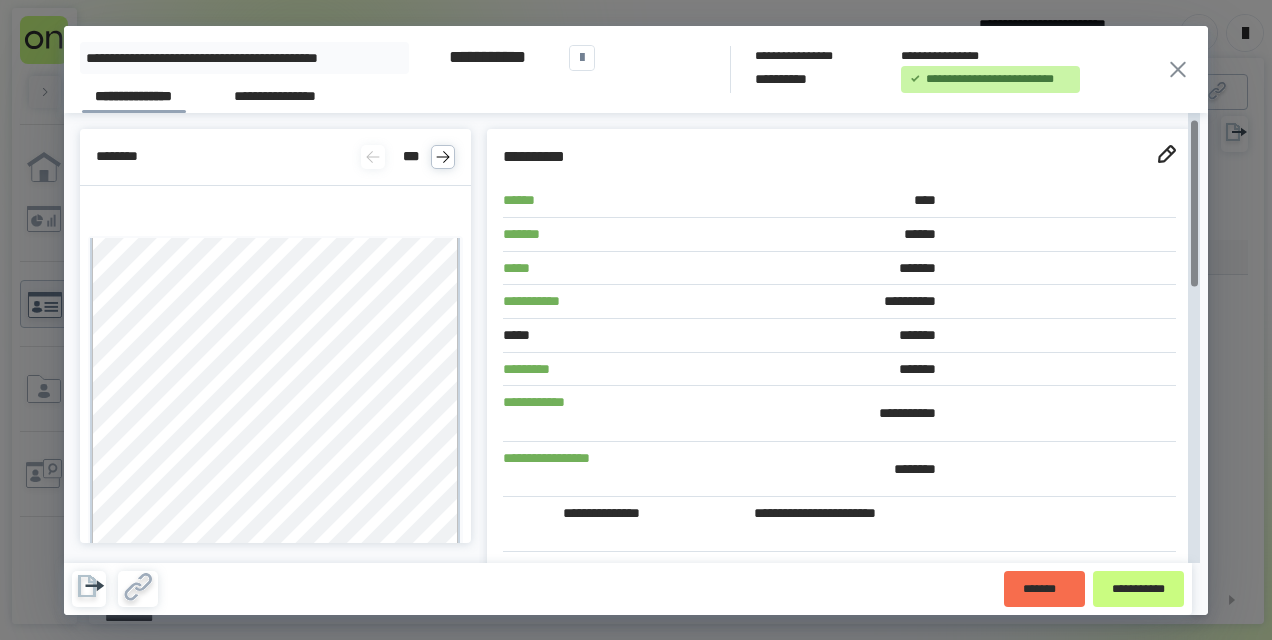 scroll, scrollTop: 100, scrollLeft: 0, axis: vertical 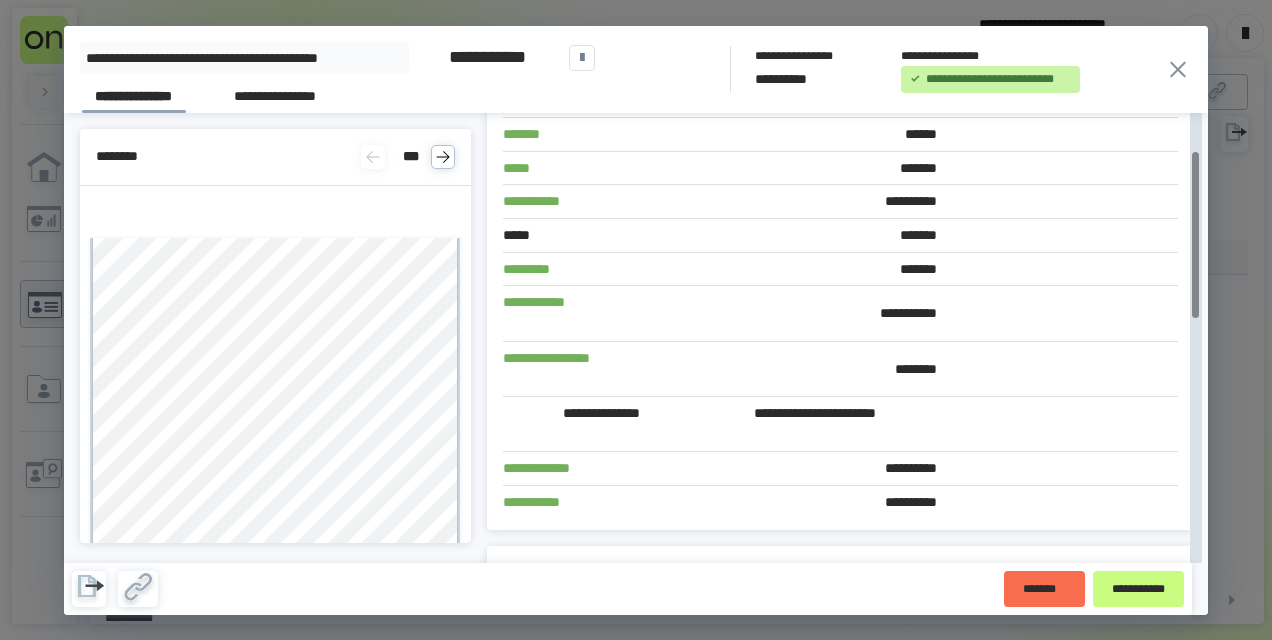 click 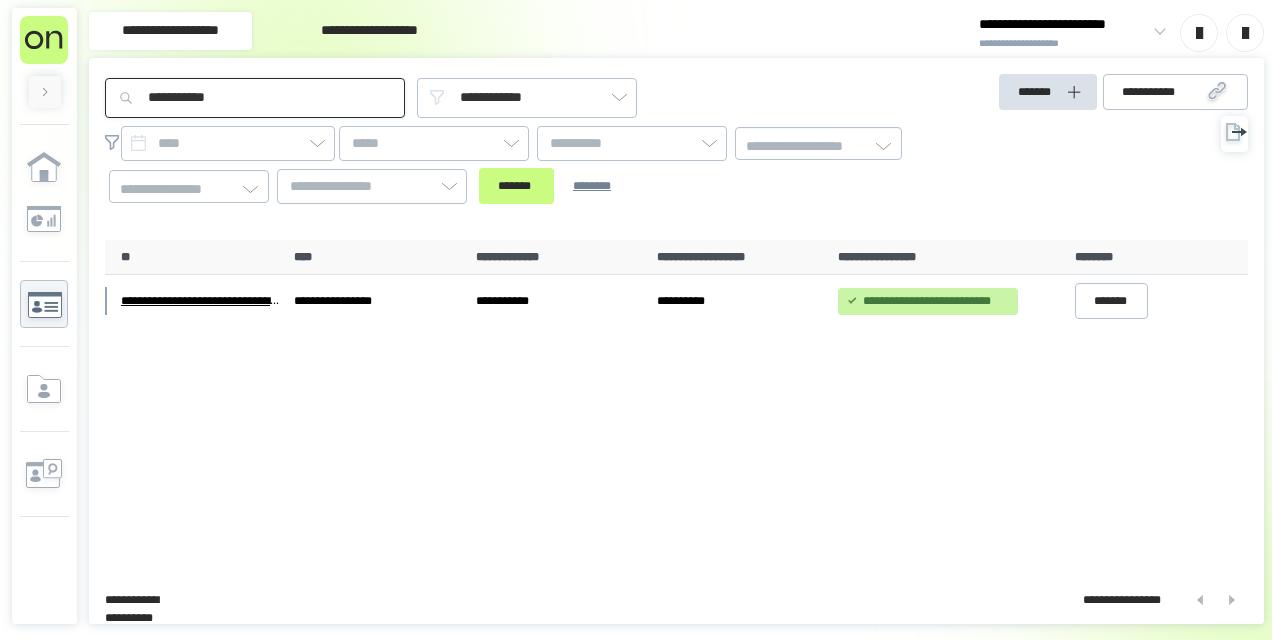 drag, startPoint x: 66, startPoint y: 94, endPoint x: 50, endPoint y: 94, distance: 16 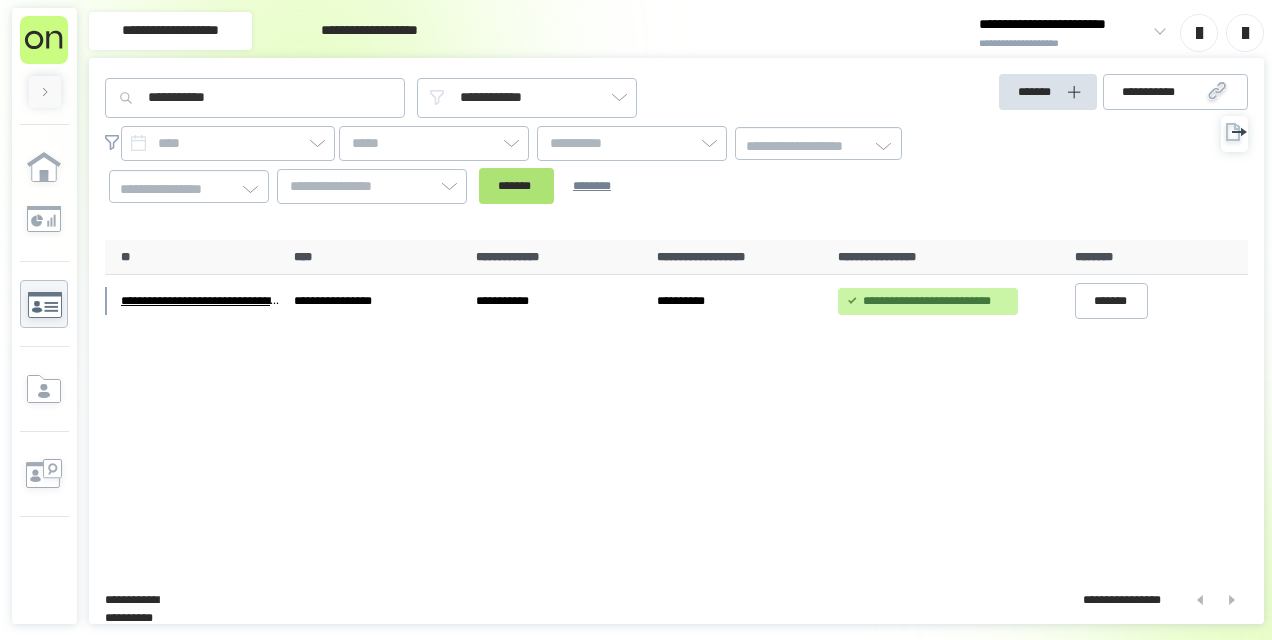 click on "*******" at bounding box center [516, 186] 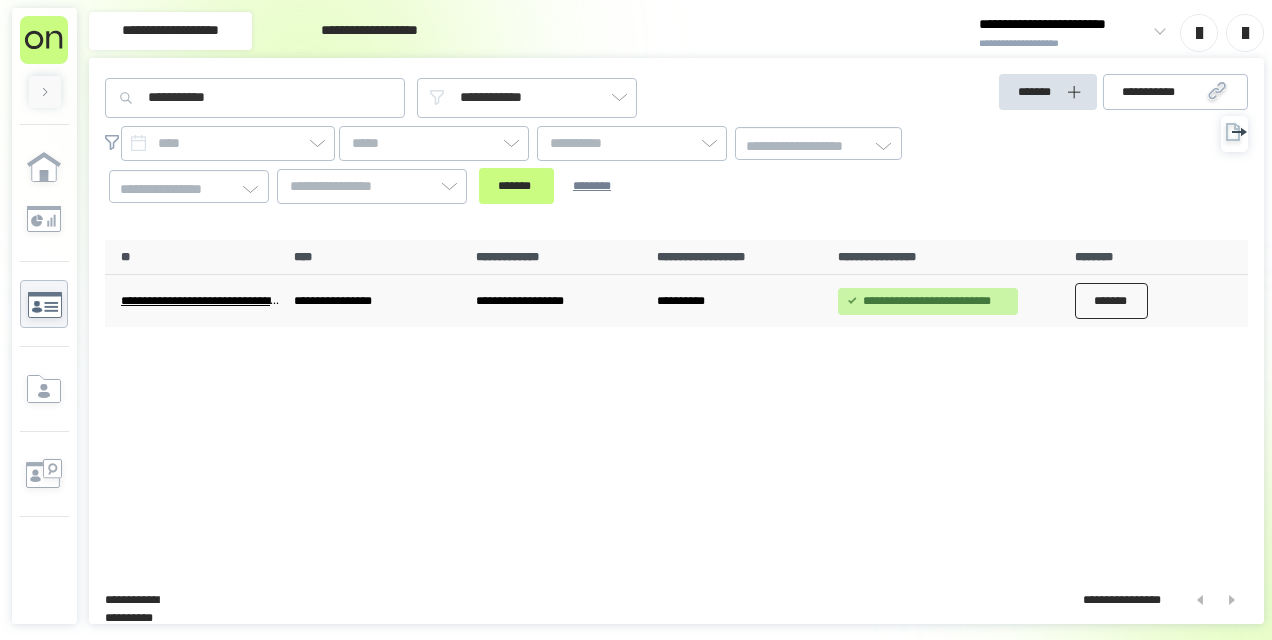 click on "*******" at bounding box center (1112, 301) 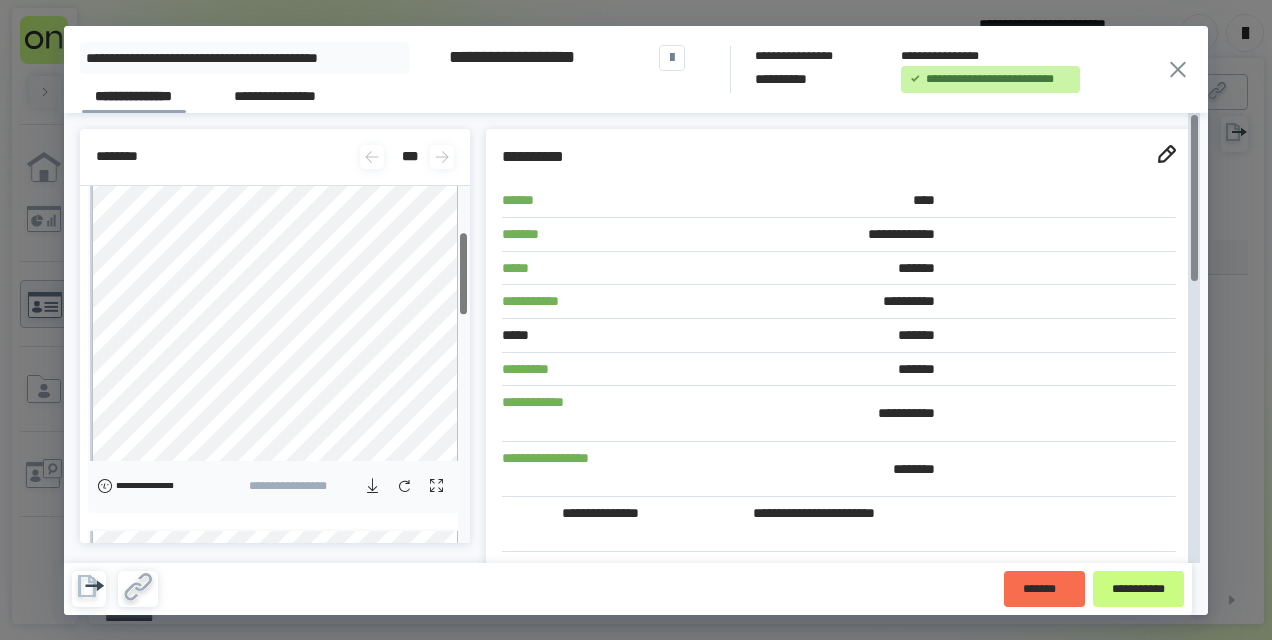 scroll, scrollTop: 200, scrollLeft: 0, axis: vertical 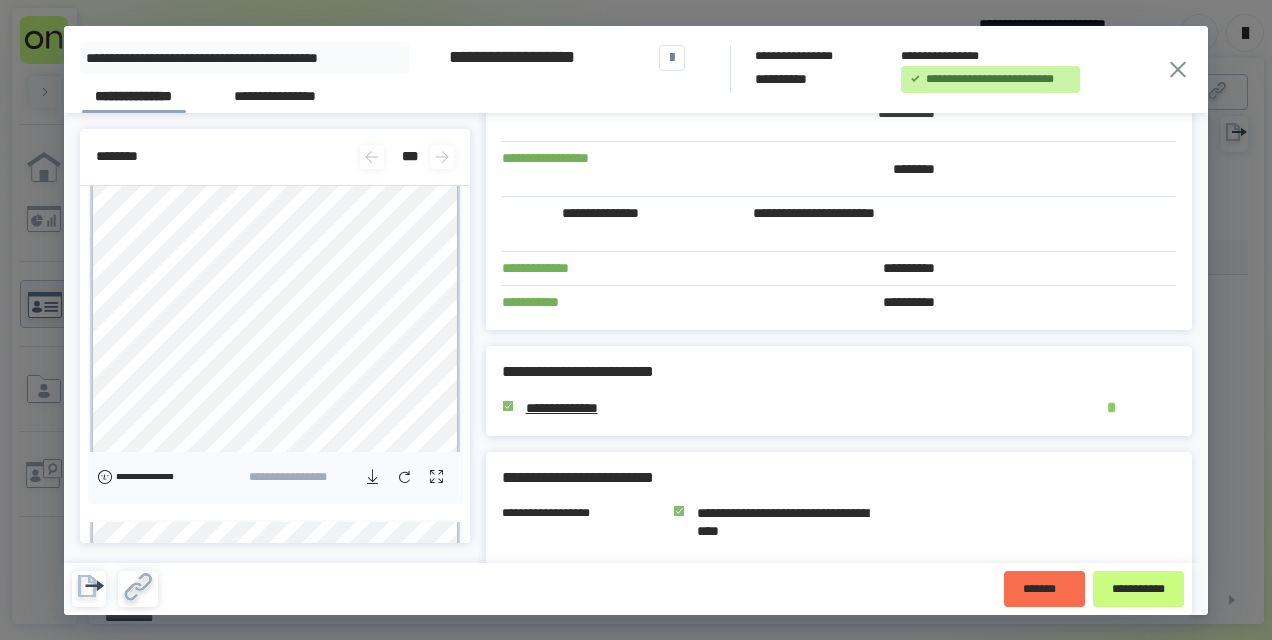 click 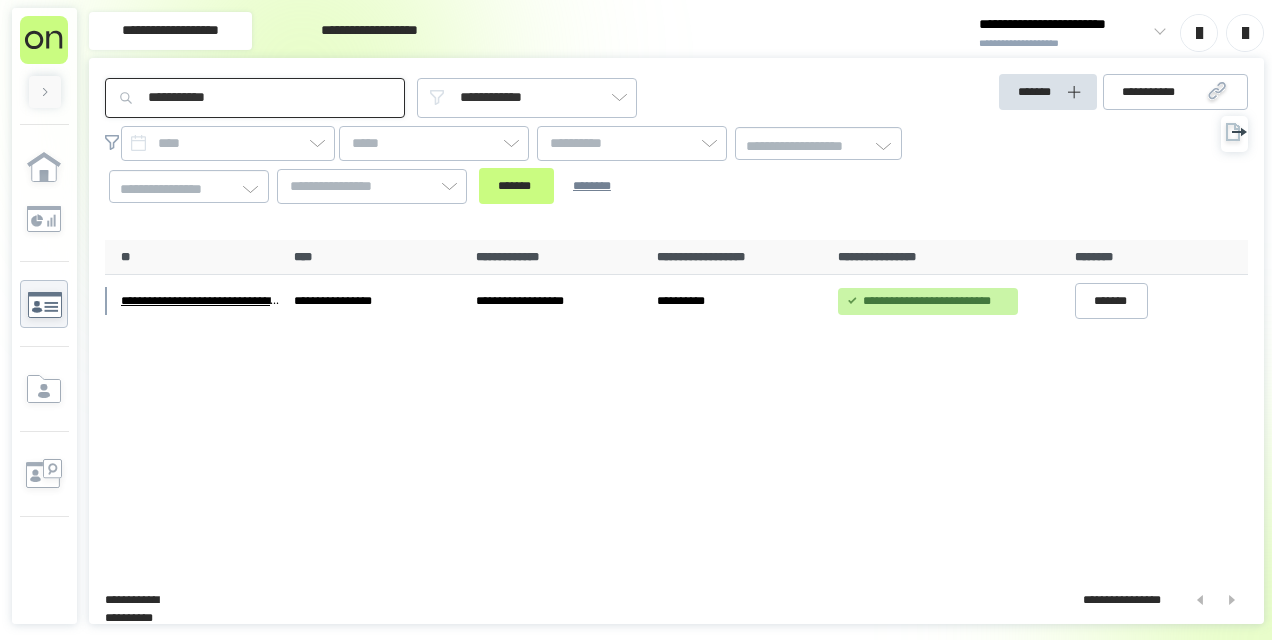 drag, startPoint x: 276, startPoint y: 88, endPoint x: -4, endPoint y: 86, distance: 280.00714 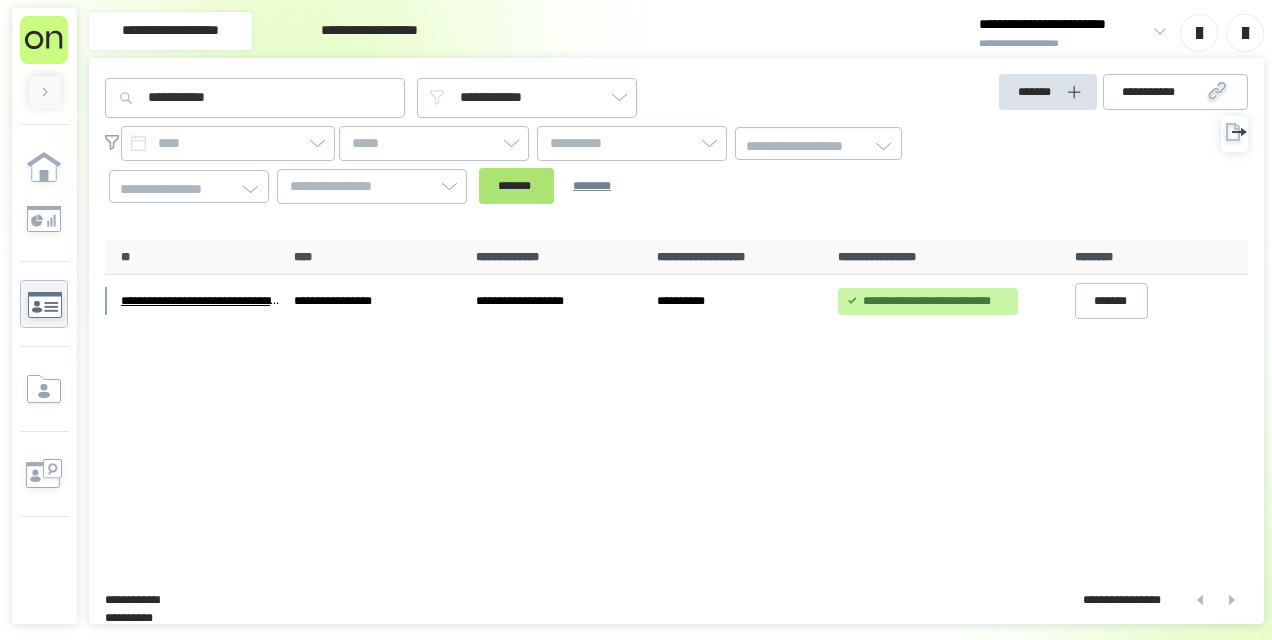 click on "*******" at bounding box center [516, 186] 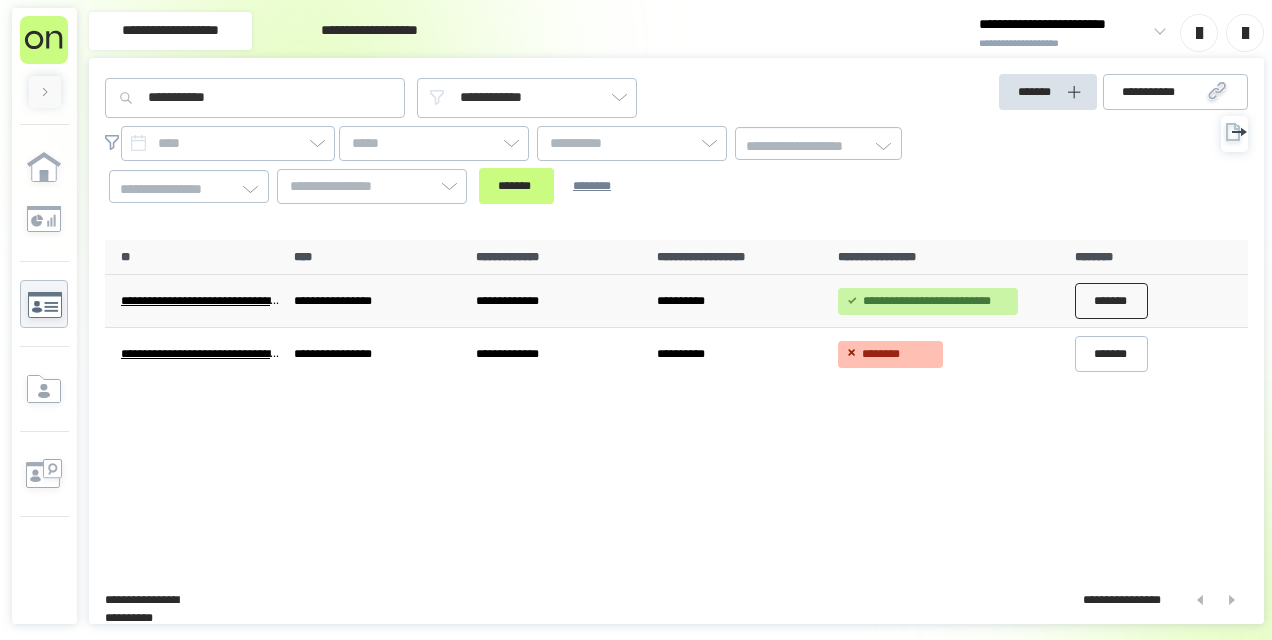click on "*******" at bounding box center [1112, 301] 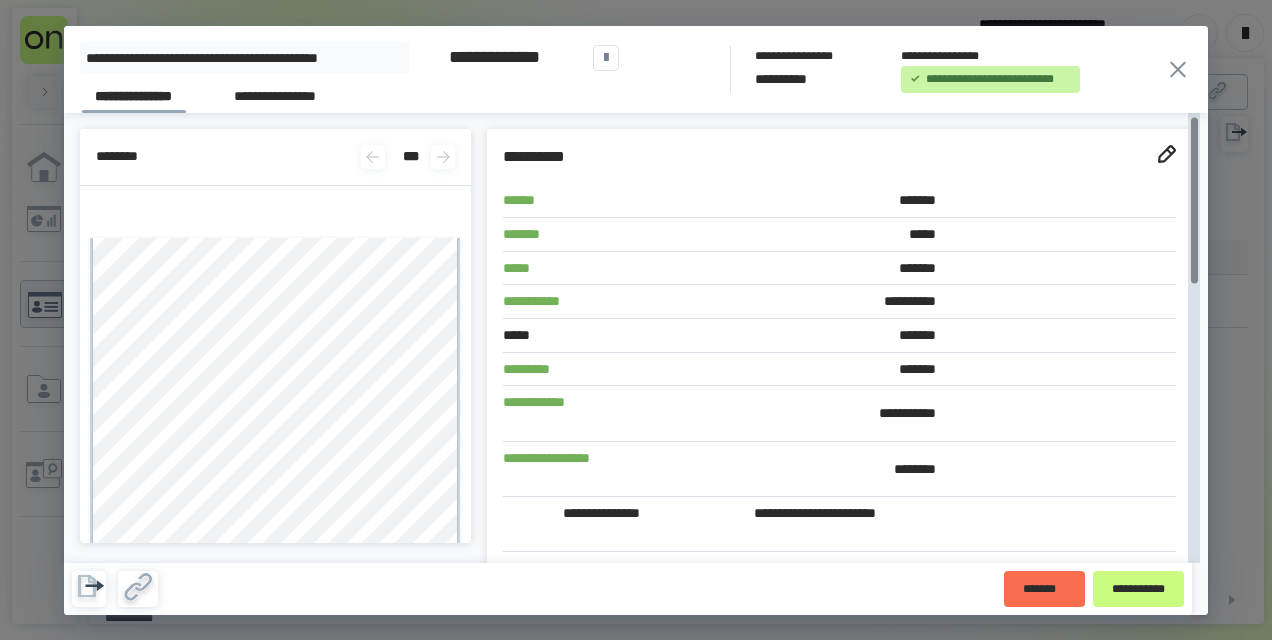 scroll, scrollTop: 100, scrollLeft: 0, axis: vertical 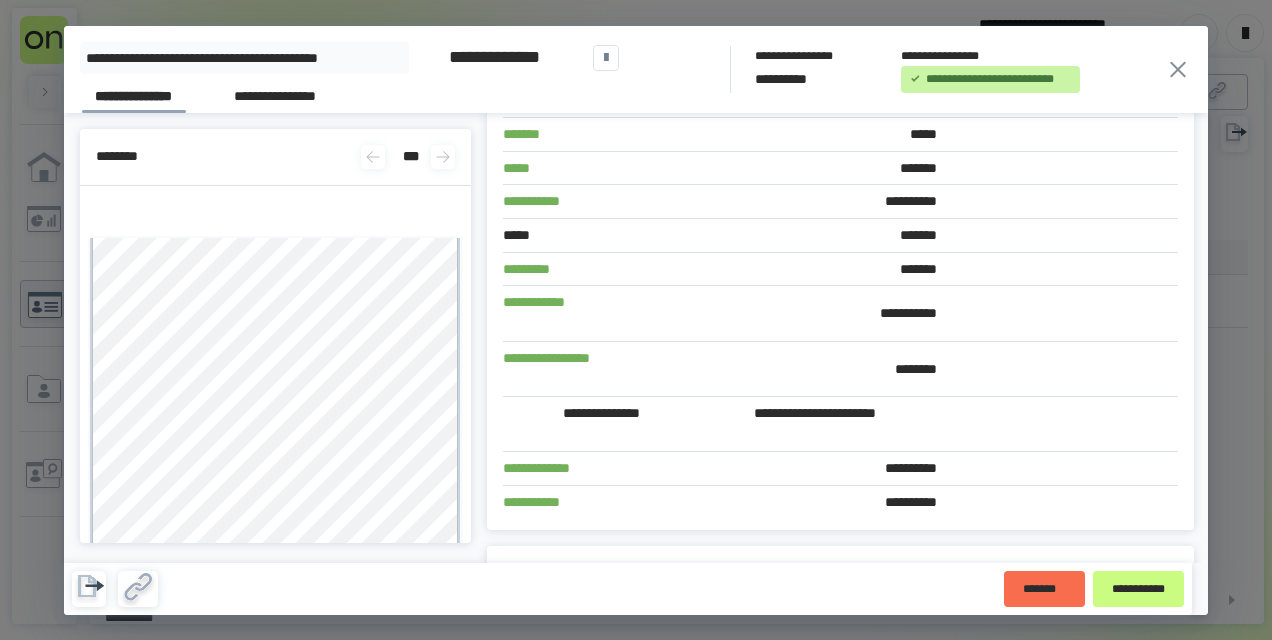 click 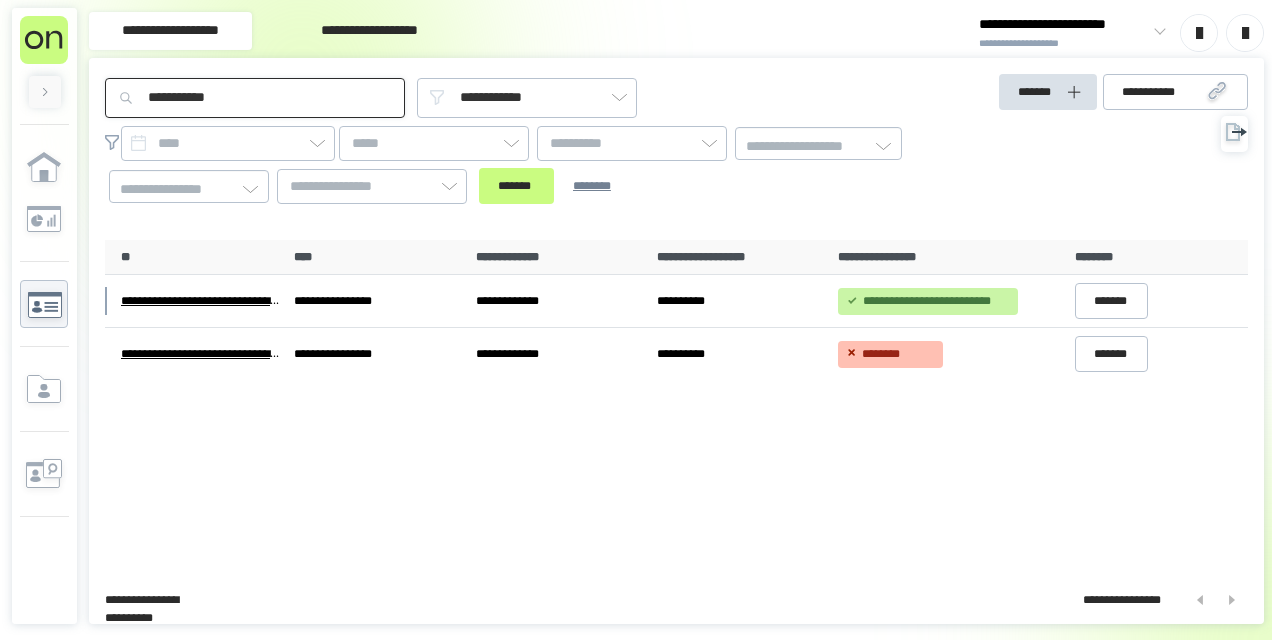 drag, startPoint x: 187, startPoint y: 96, endPoint x: 91, endPoint y: 92, distance: 96.0833 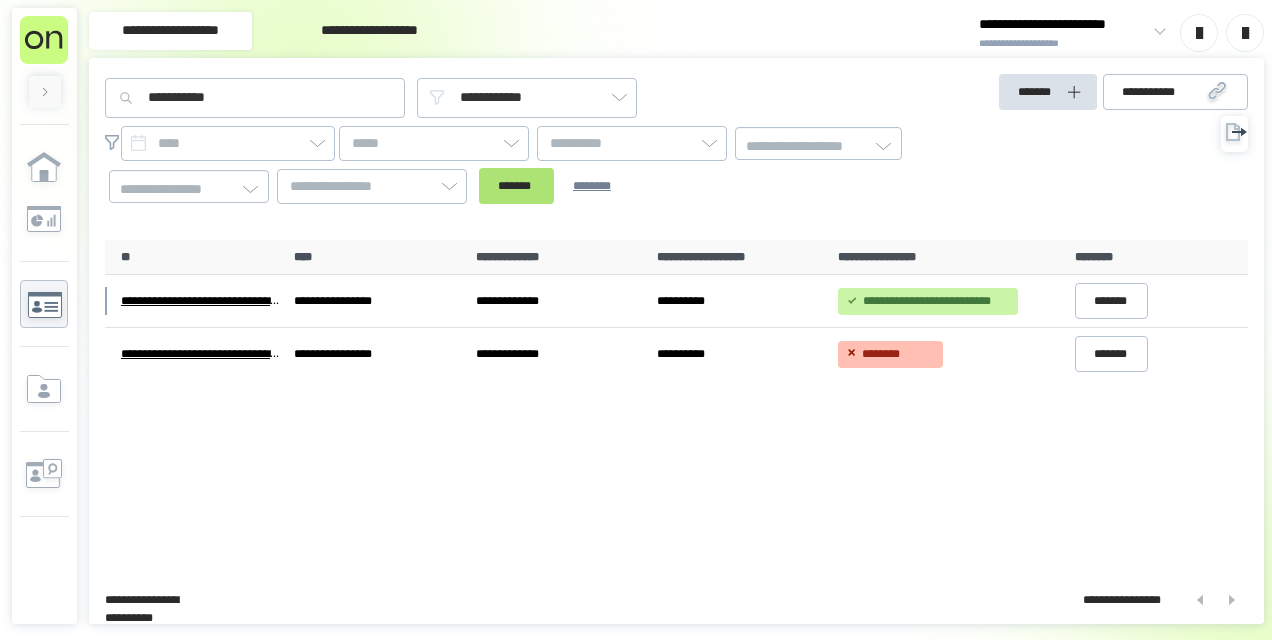 click on "*******" at bounding box center (516, 186) 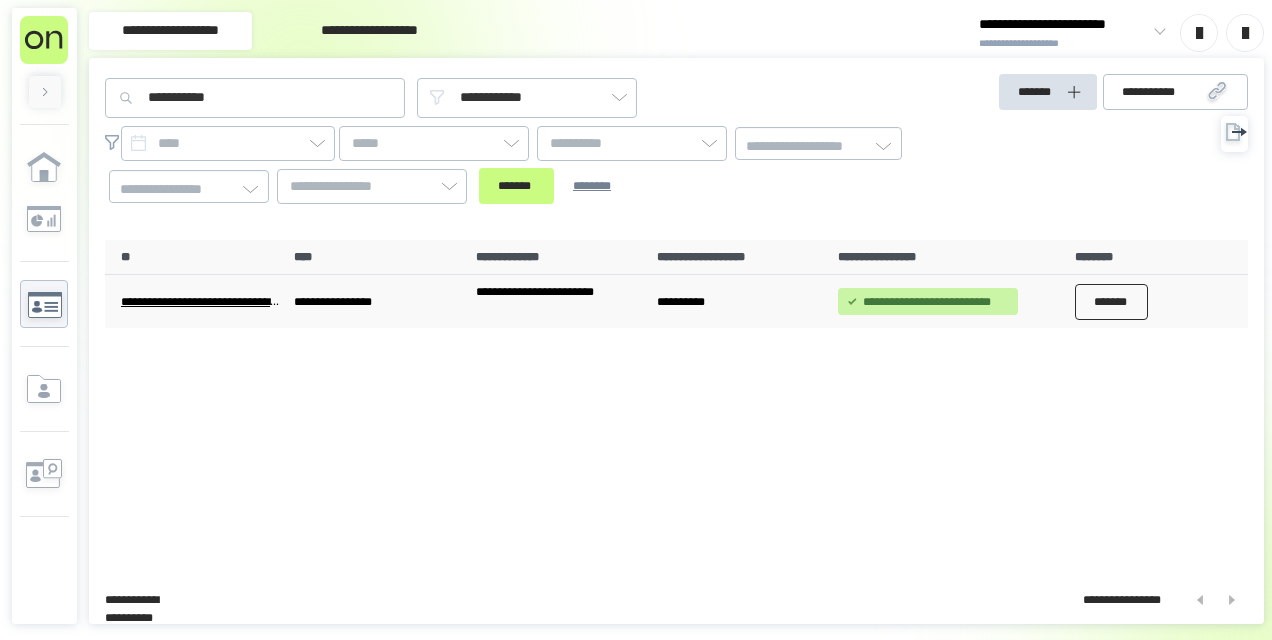 click on "*******" at bounding box center [1112, 302] 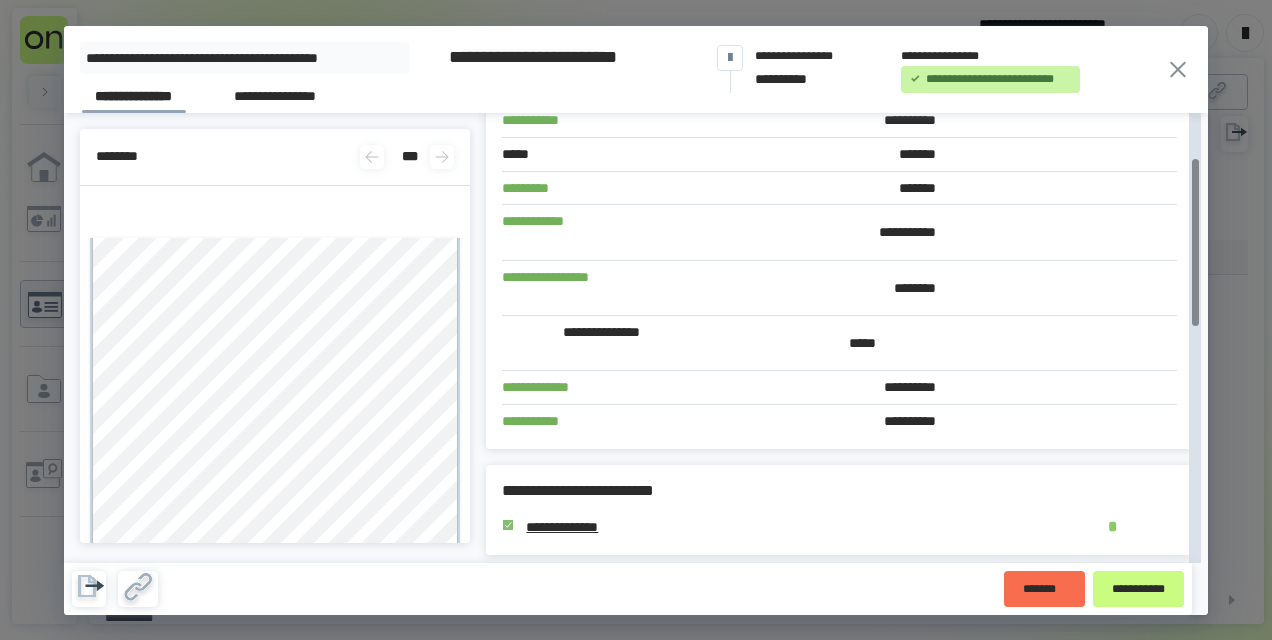 scroll, scrollTop: 200, scrollLeft: 0, axis: vertical 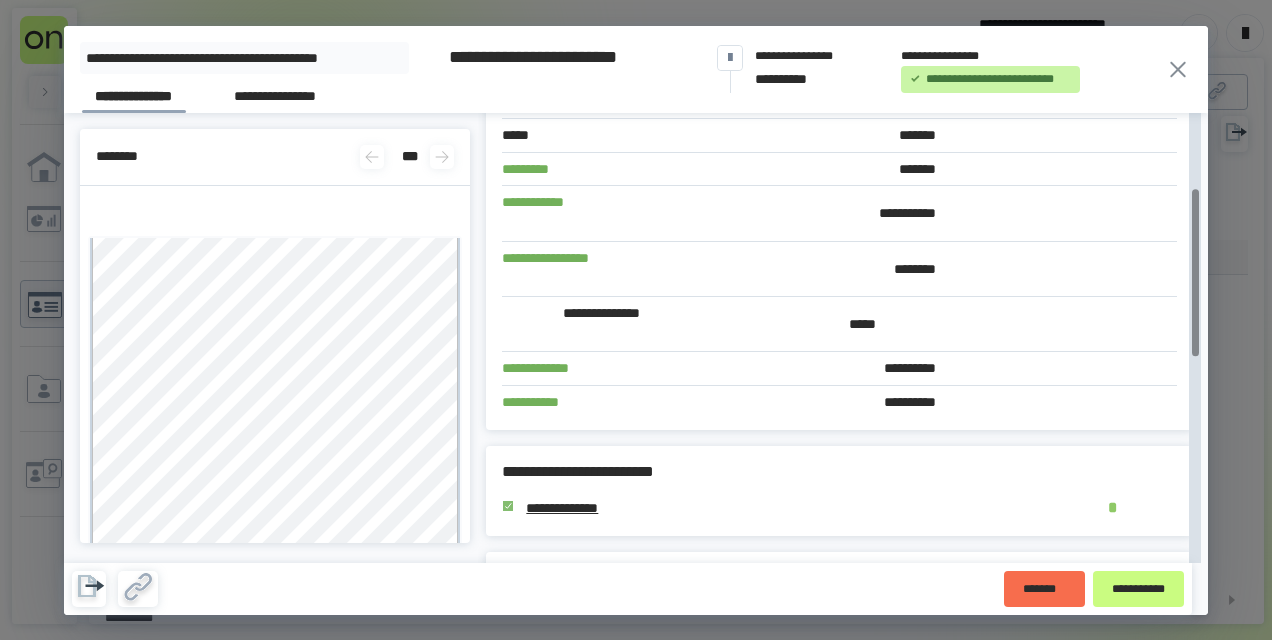 click 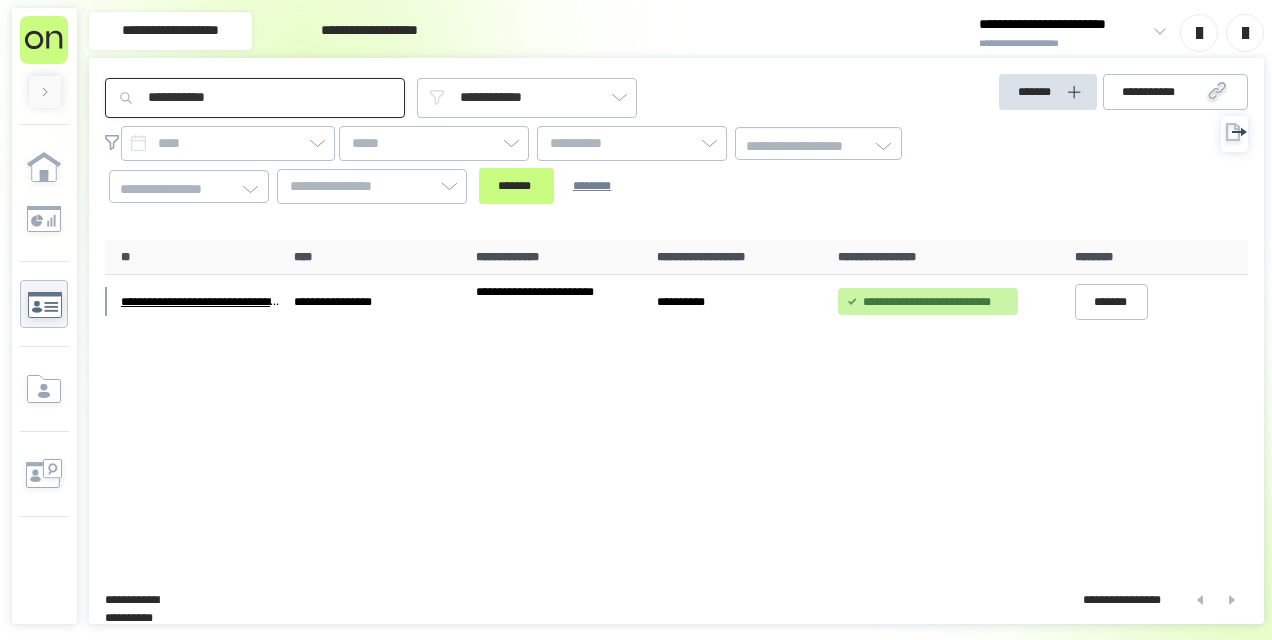 drag, startPoint x: 298, startPoint y: 100, endPoint x: 49, endPoint y: 105, distance: 249.0502 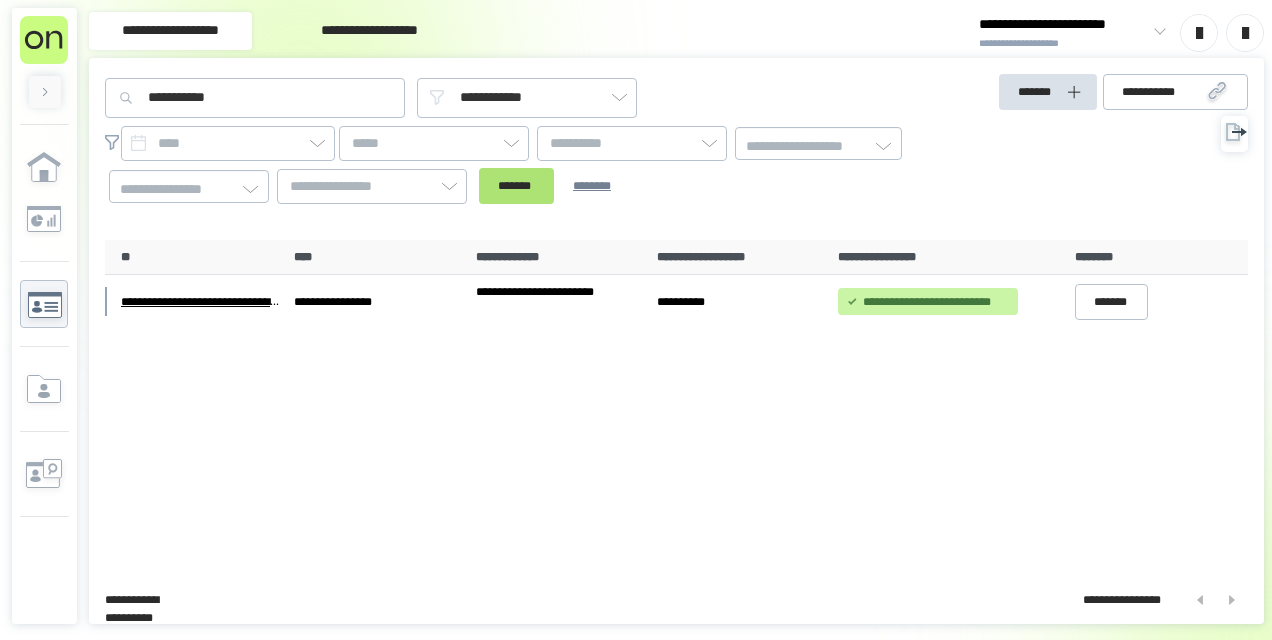 click on "*******" at bounding box center [516, 186] 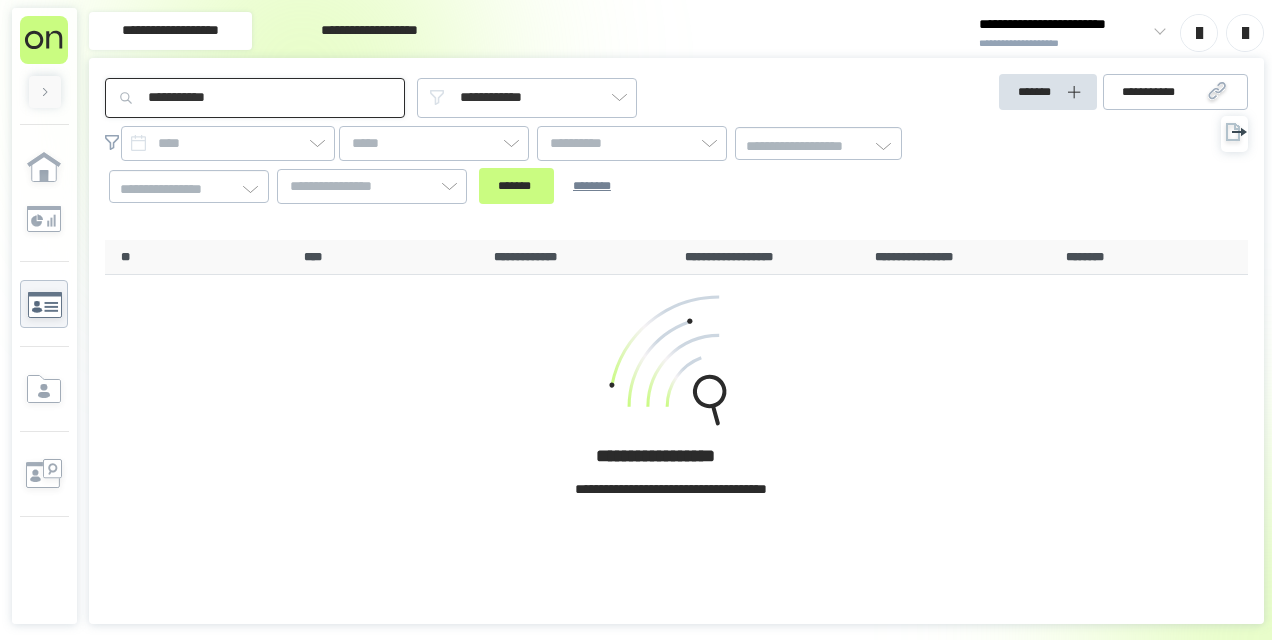 click on "**********" at bounding box center [255, 98] 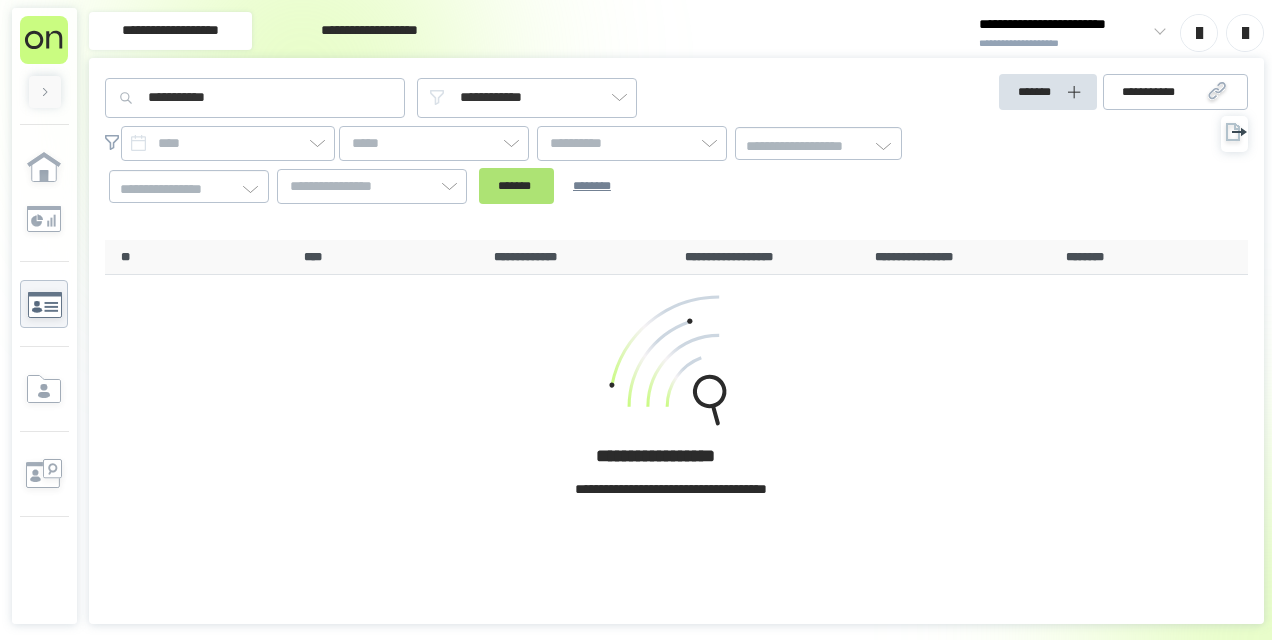 click on "*******" at bounding box center [516, 186] 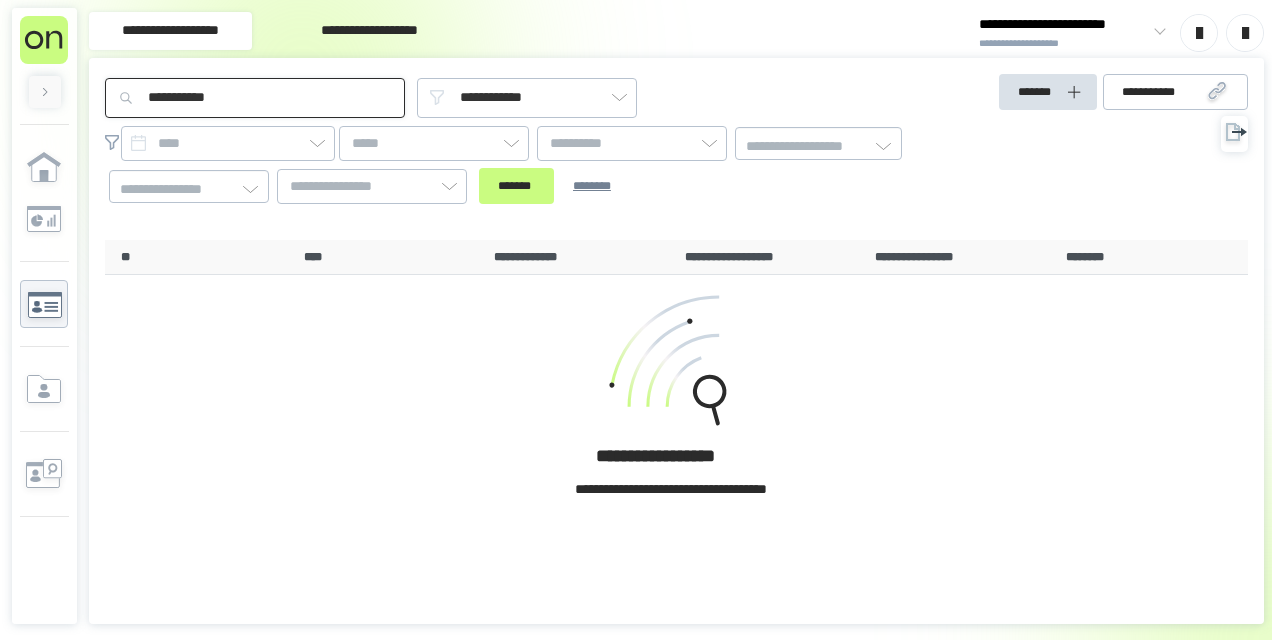 drag, startPoint x: 272, startPoint y: 100, endPoint x: 46, endPoint y: 94, distance: 226.07964 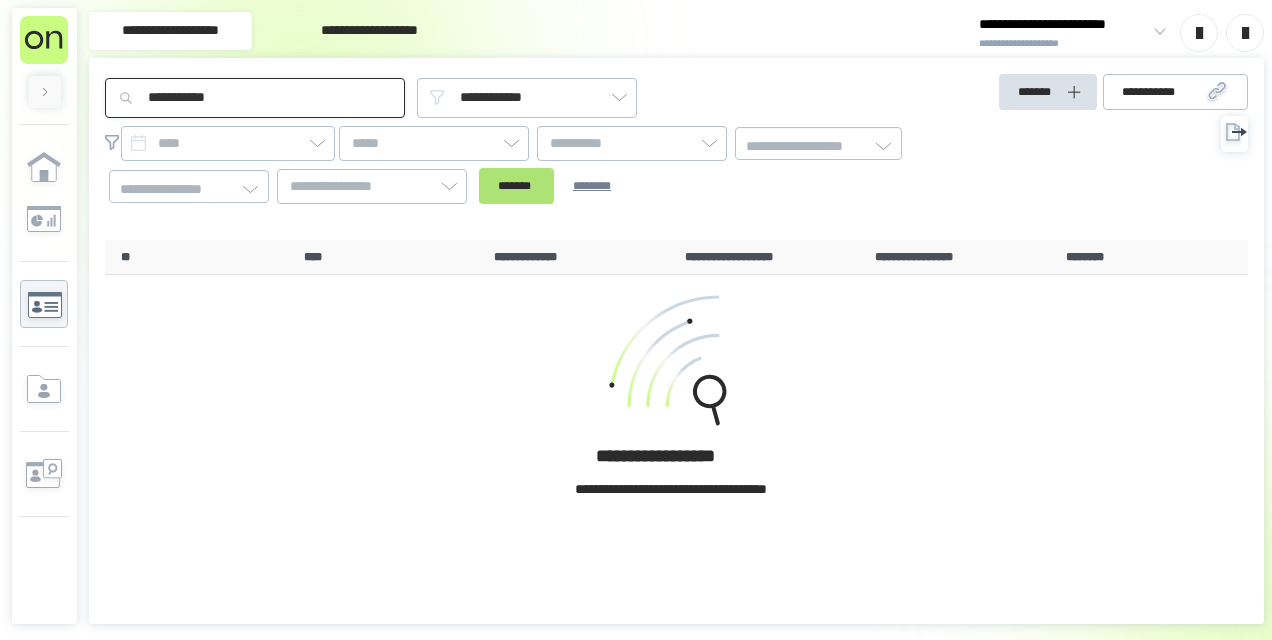 type on "**********" 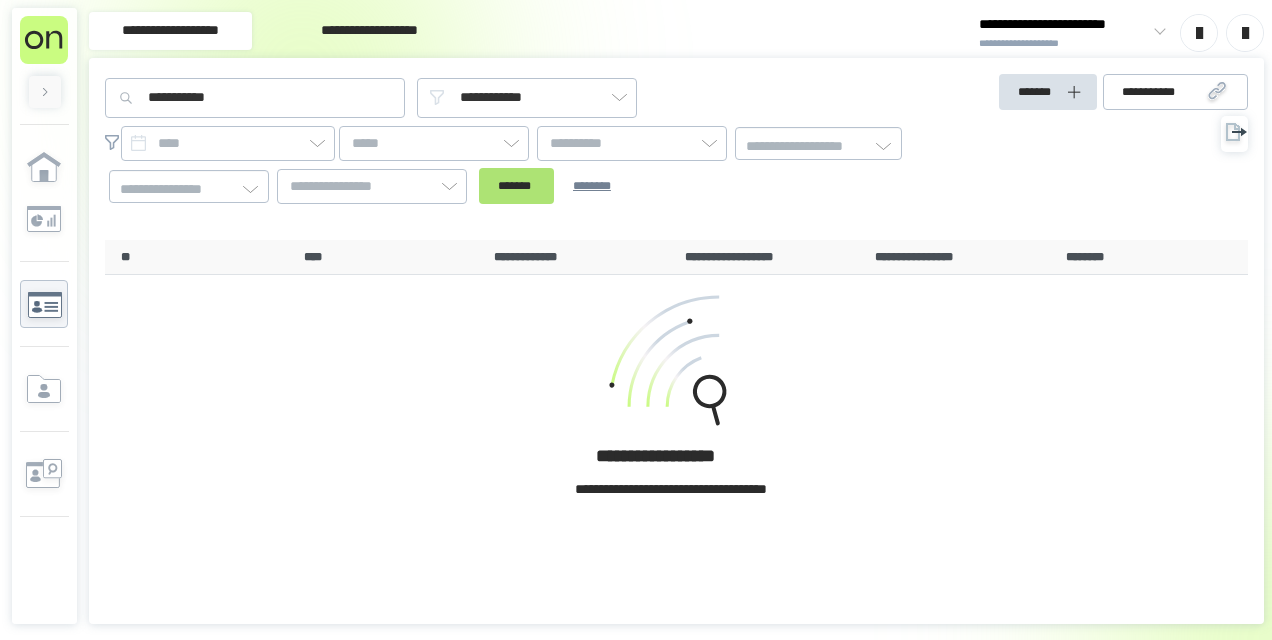 click on "*******" at bounding box center (516, 186) 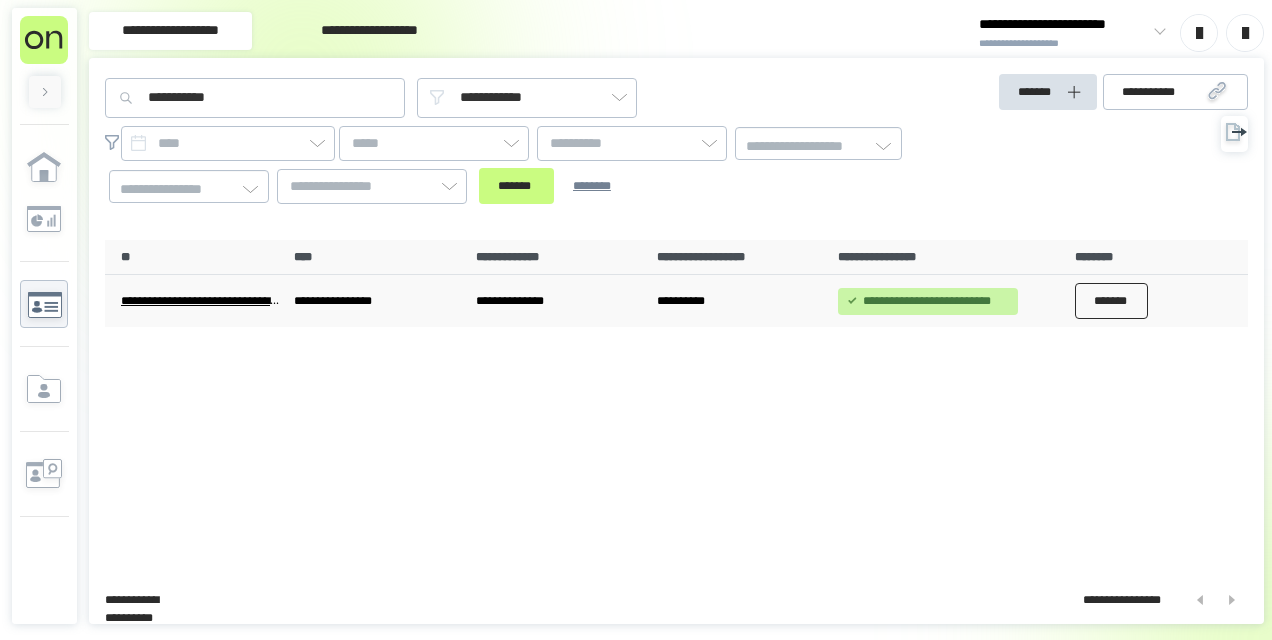 click on "*******" at bounding box center (1112, 301) 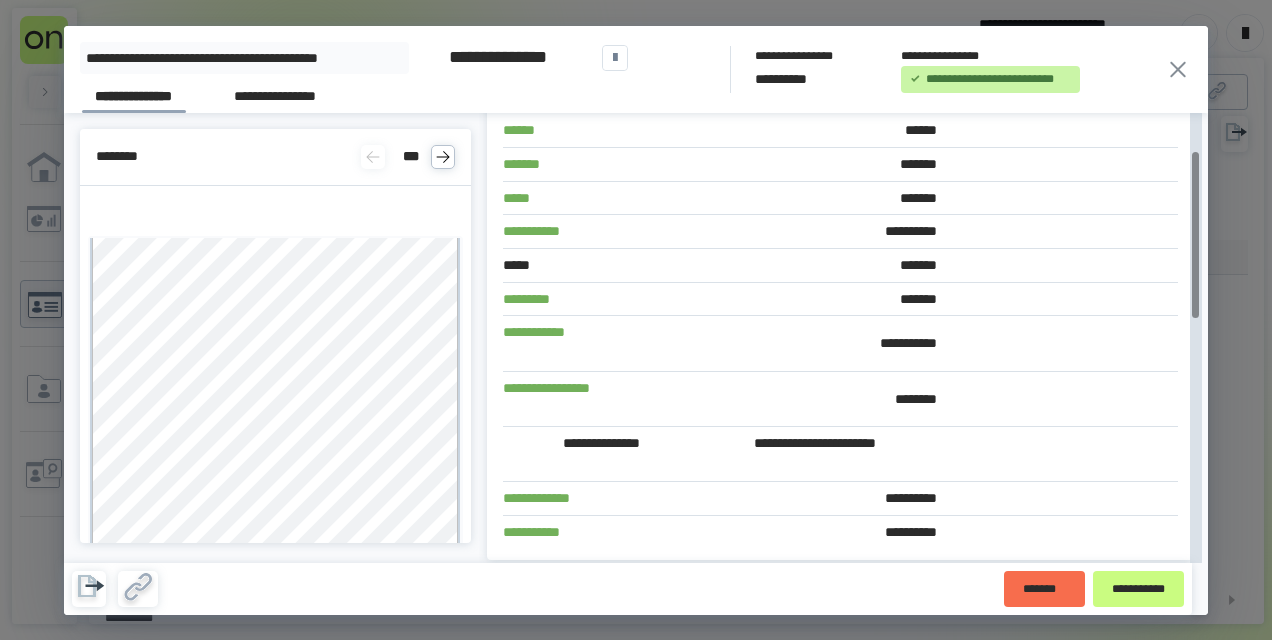 scroll, scrollTop: 100, scrollLeft: 0, axis: vertical 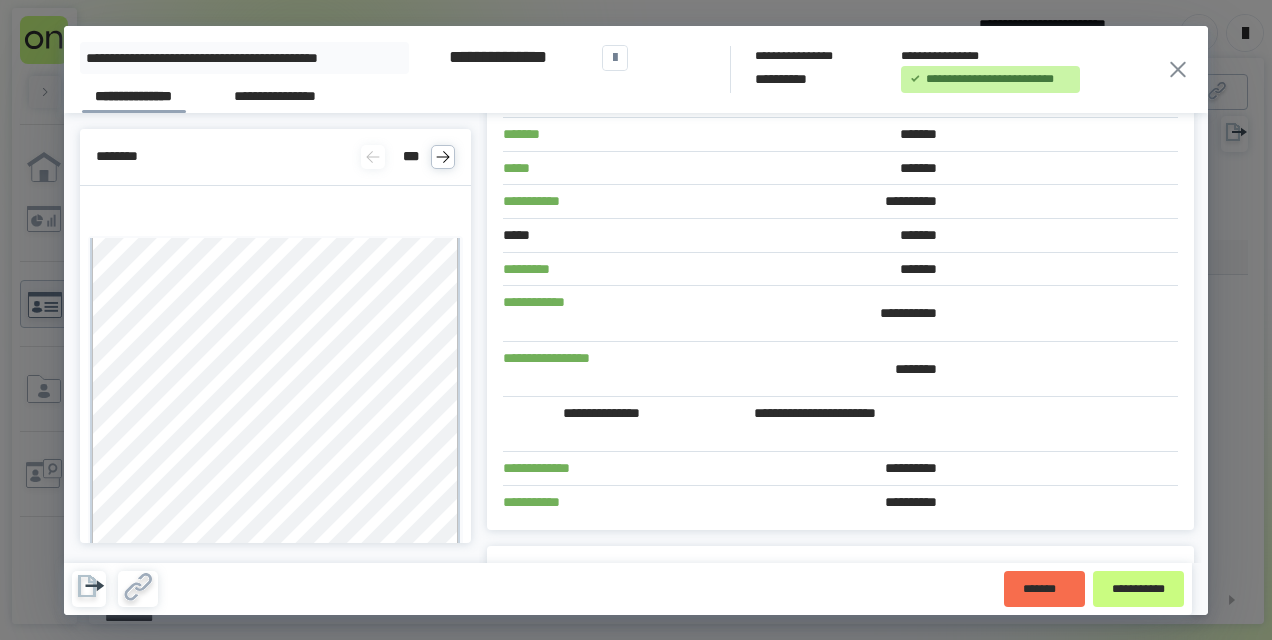 click 